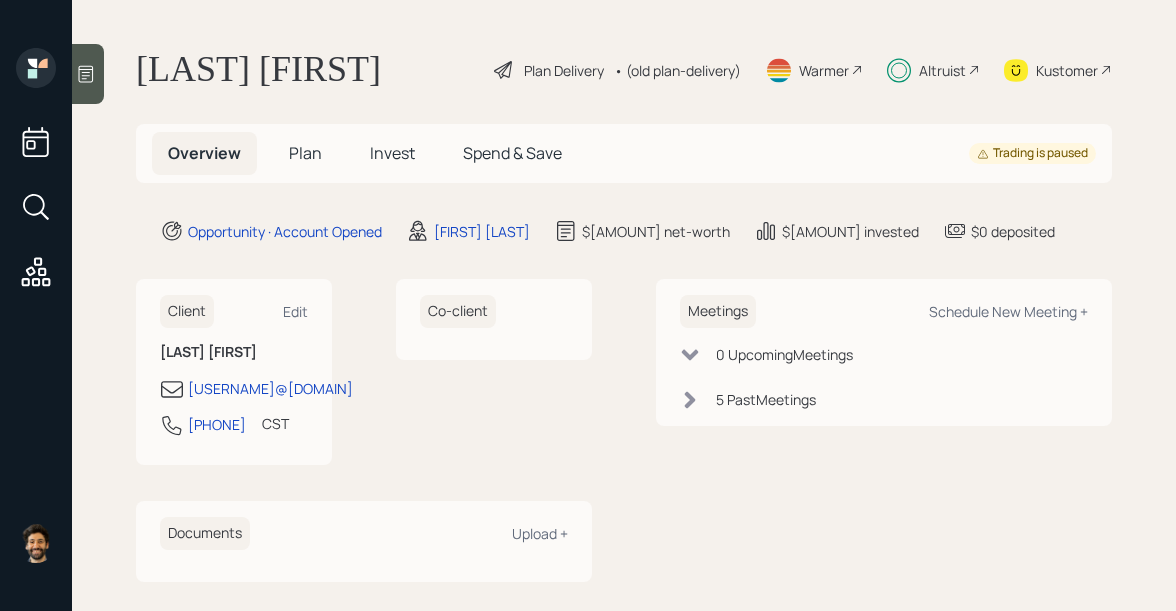 scroll, scrollTop: 0, scrollLeft: 0, axis: both 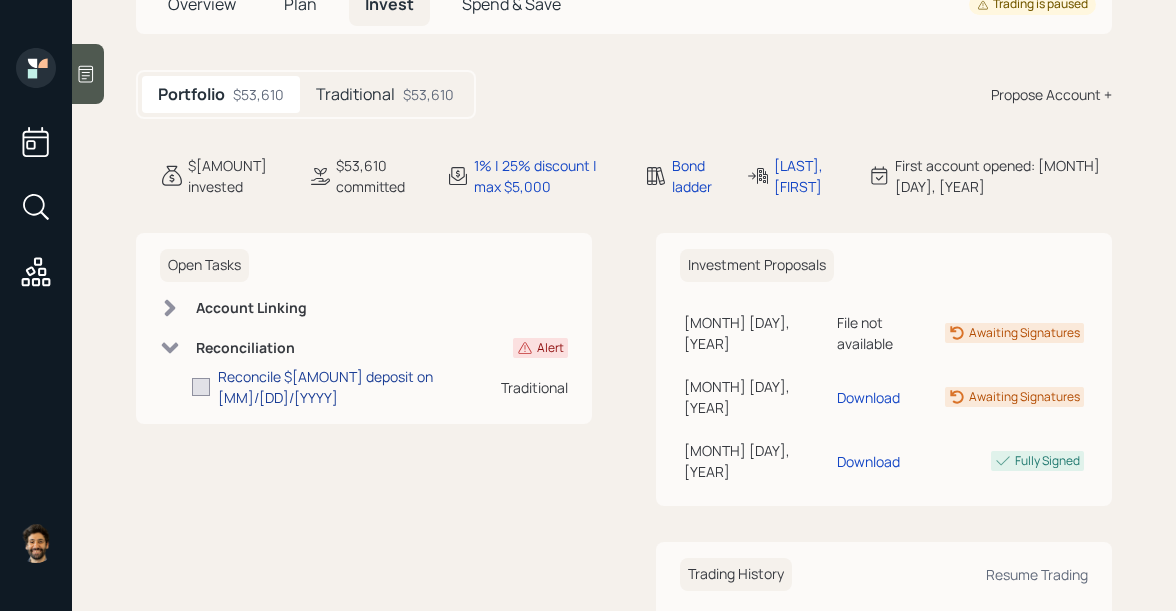 click on "Reconcile $[AMOUNT] deposit on [MM]/[DD]/[YYYY]" at bounding box center (359, 387) 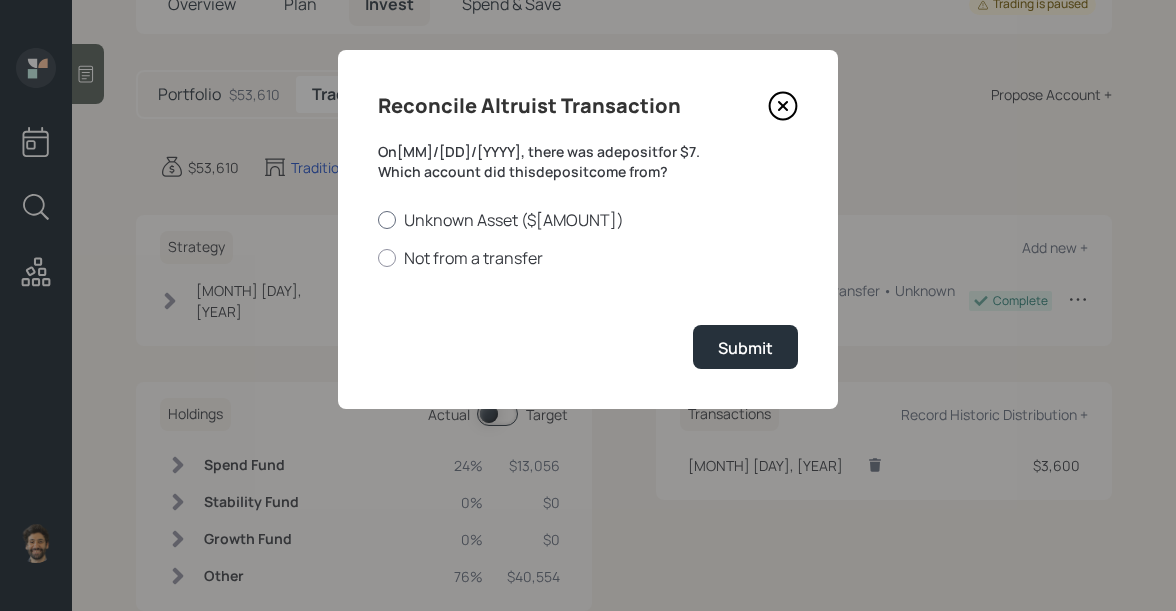 click on "Unknown Asset ($[AMOUNT])" at bounding box center [588, 220] 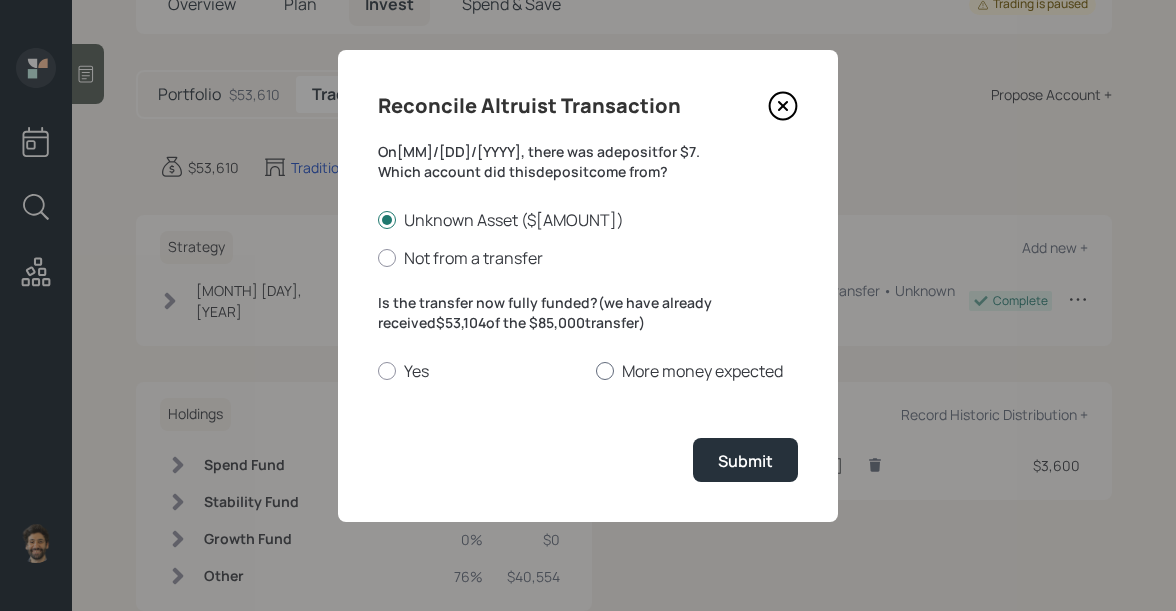 click on "More money expected" at bounding box center (697, 371) 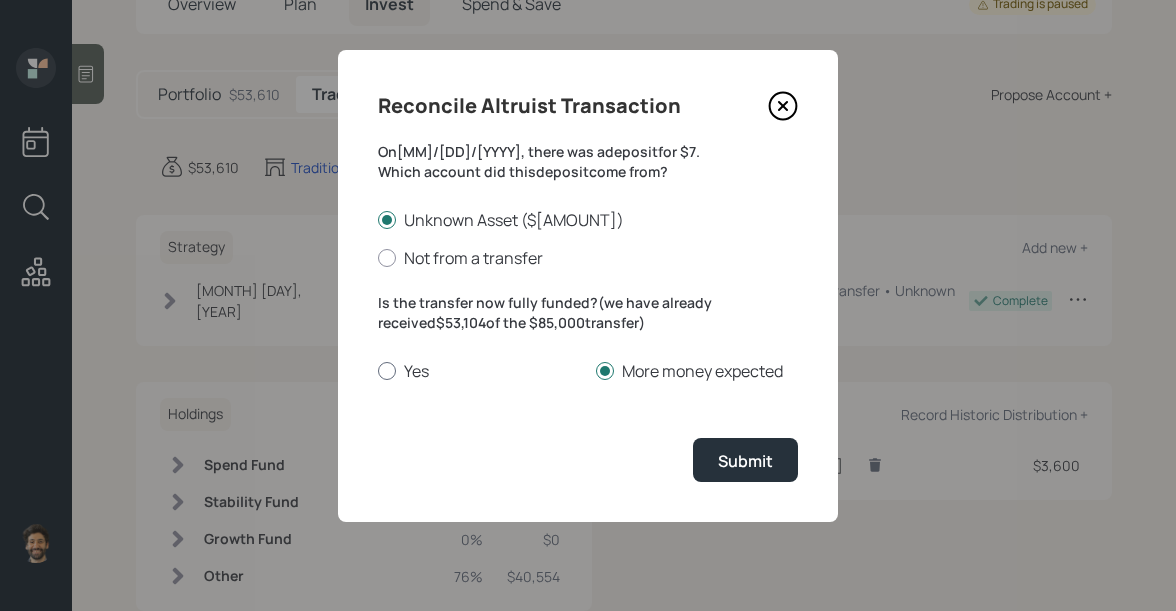 click on "Yes" at bounding box center (479, 371) 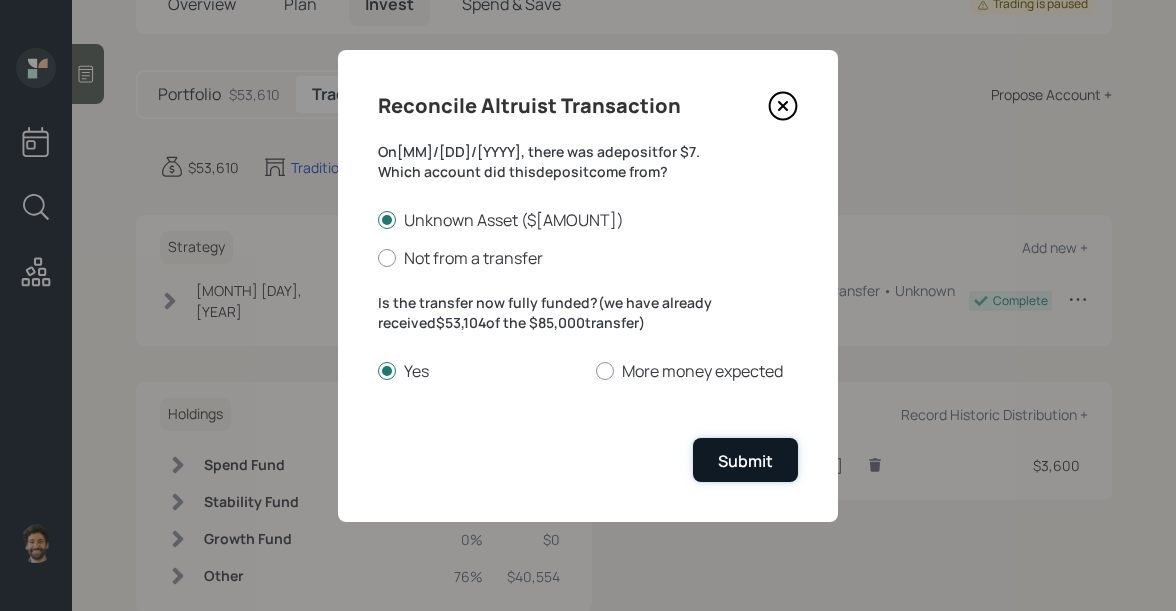 click on "Submit" at bounding box center (745, 459) 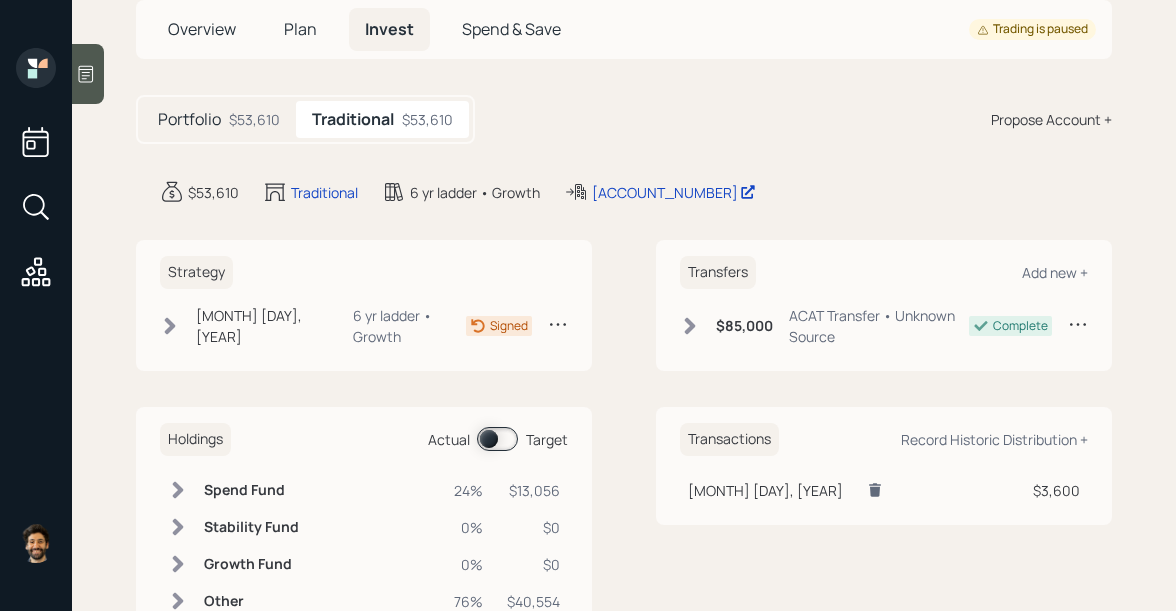 scroll, scrollTop: 119, scrollLeft: 0, axis: vertical 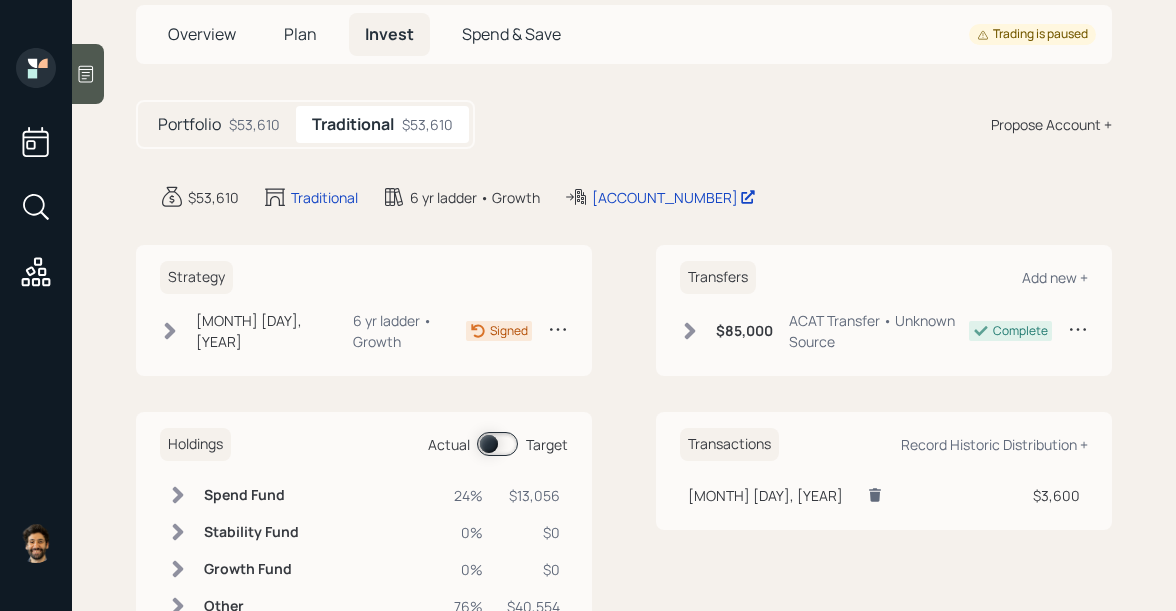 click on "$53,610" at bounding box center [254, 124] 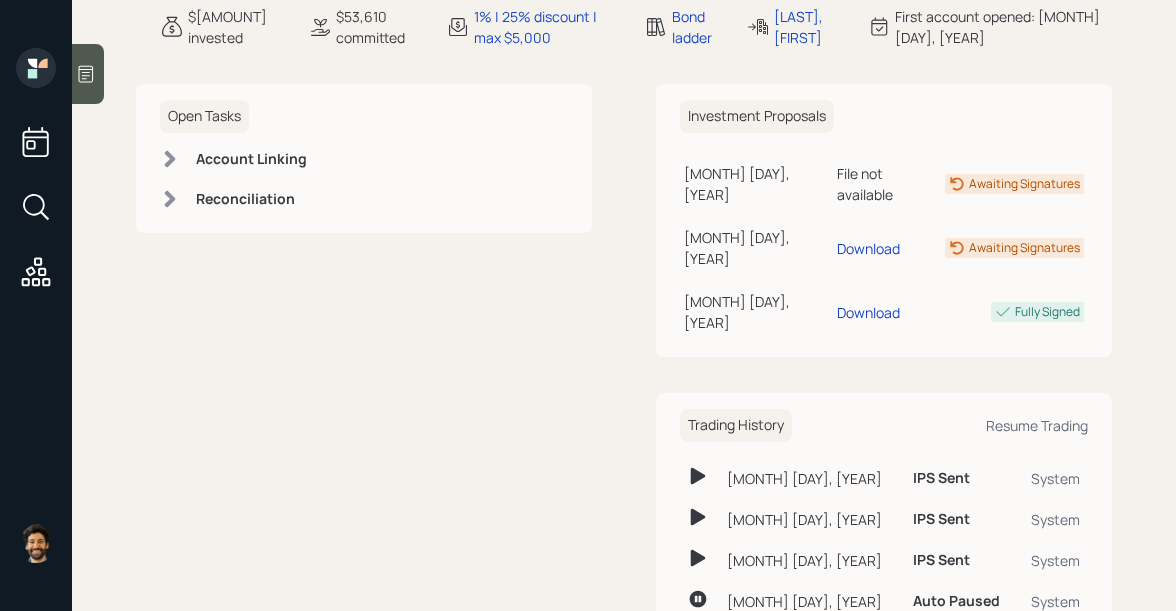 scroll, scrollTop: 0, scrollLeft: 0, axis: both 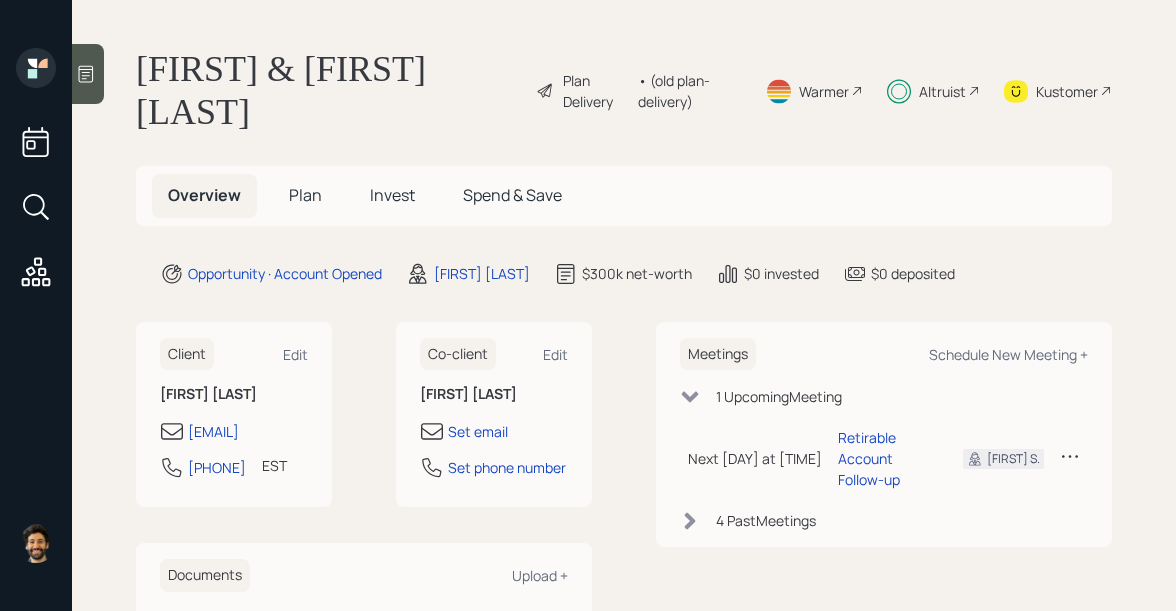 click on "Kustomer" at bounding box center [1058, 91] 